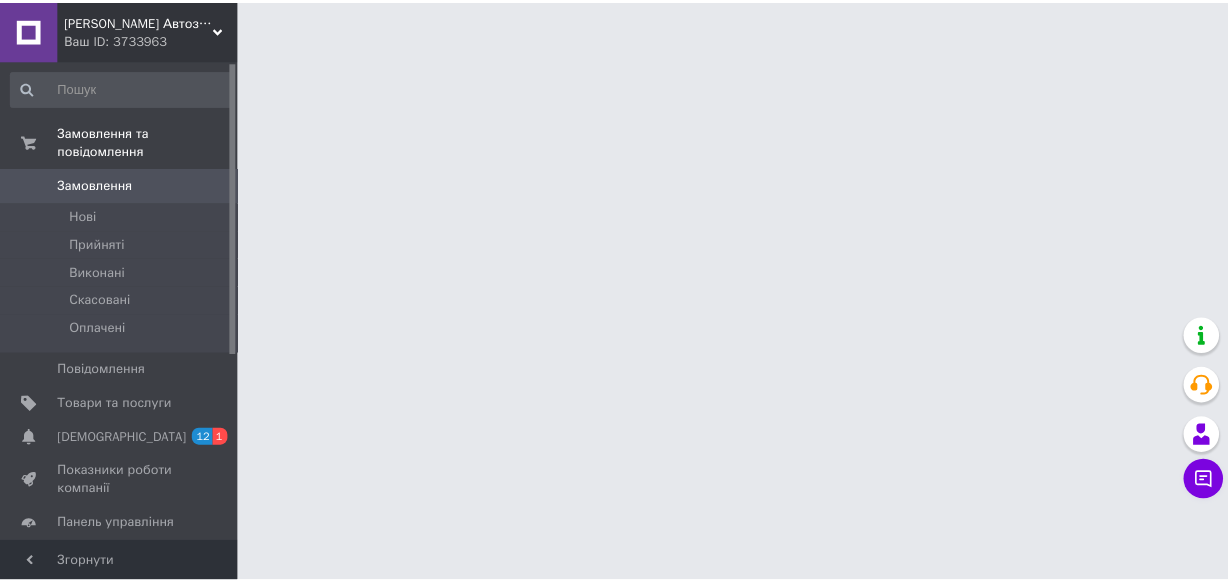 scroll, scrollTop: 0, scrollLeft: 0, axis: both 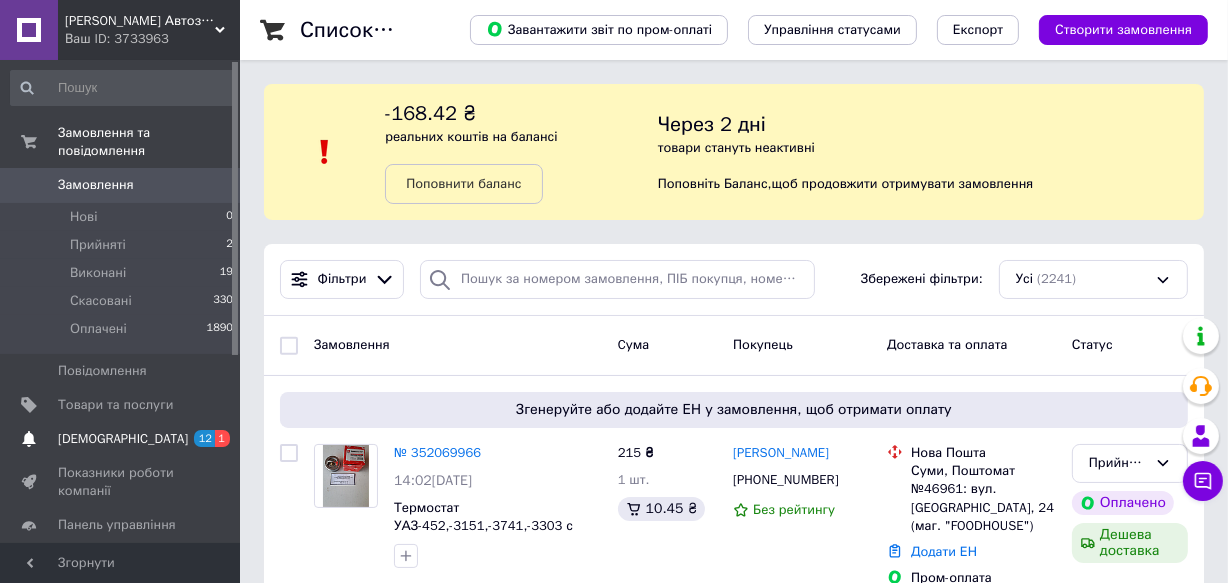 click on "1" at bounding box center (222, 438) 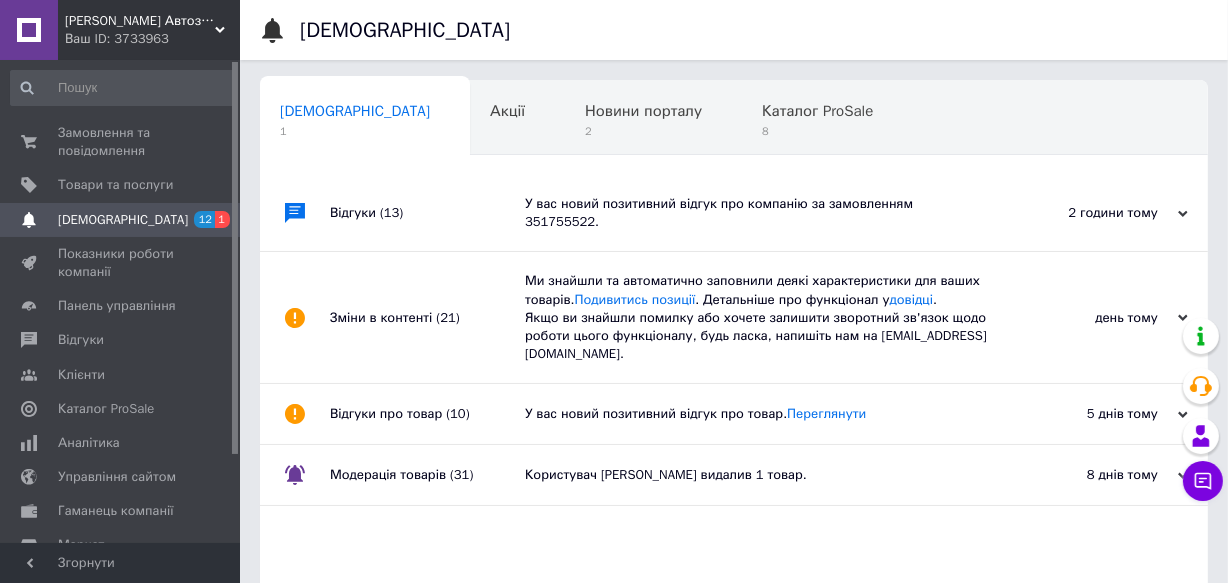 scroll, scrollTop: 0, scrollLeft: 2, axis: horizontal 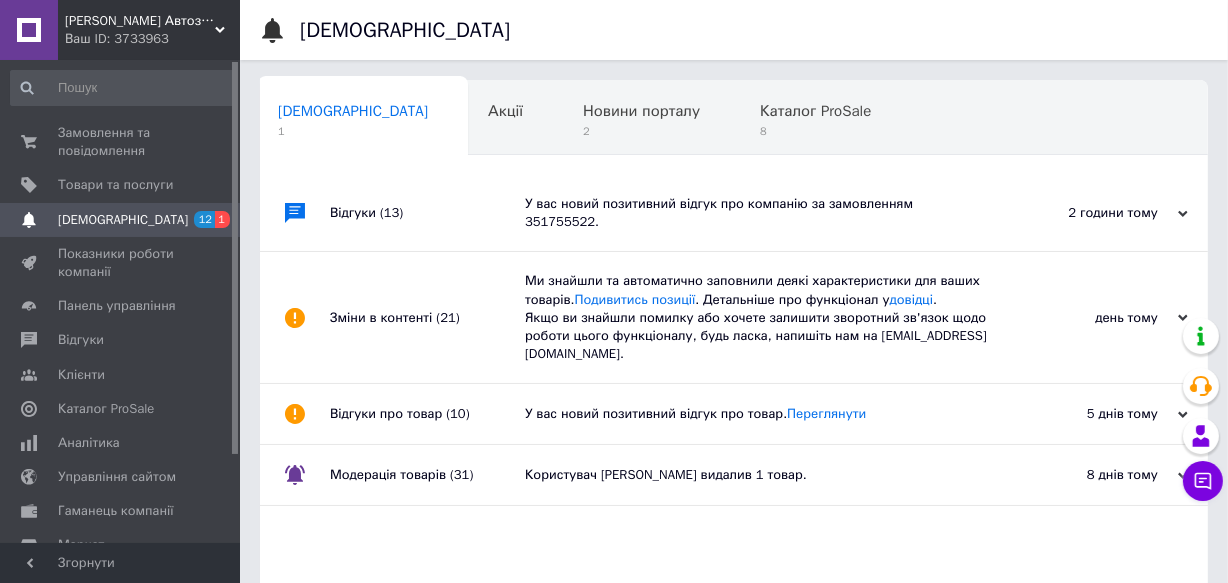 click on "У вас новий позитивний відгук про компанію за замовленням 351755522." at bounding box center (756, 213) 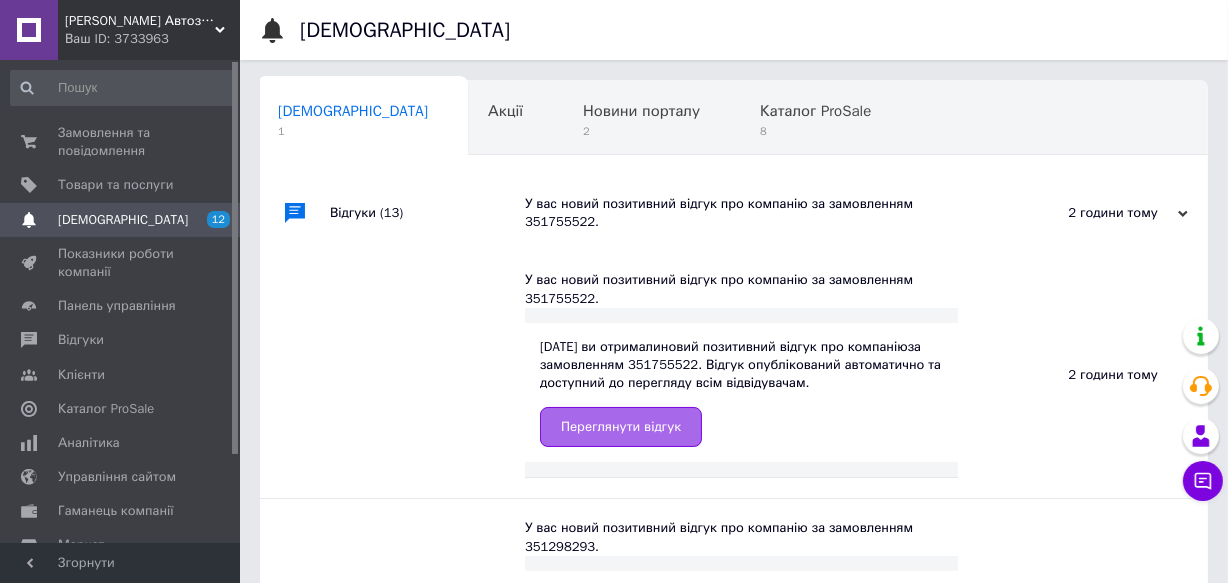 click on "Переглянути відгук" at bounding box center (621, 427) 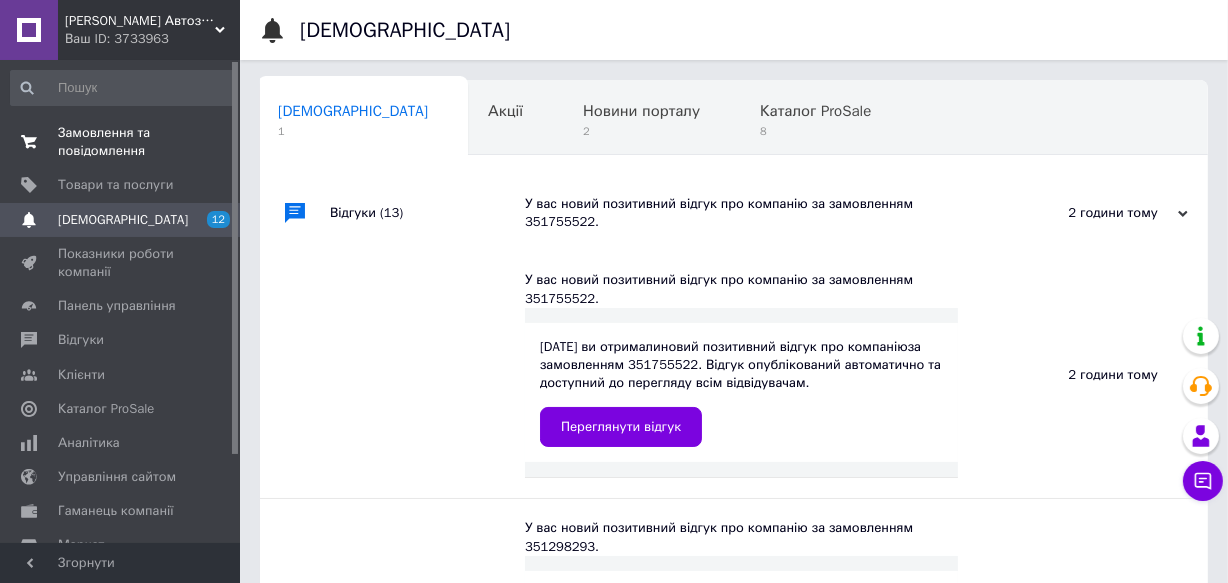 click on "Замовлення та повідомлення" at bounding box center [121, 142] 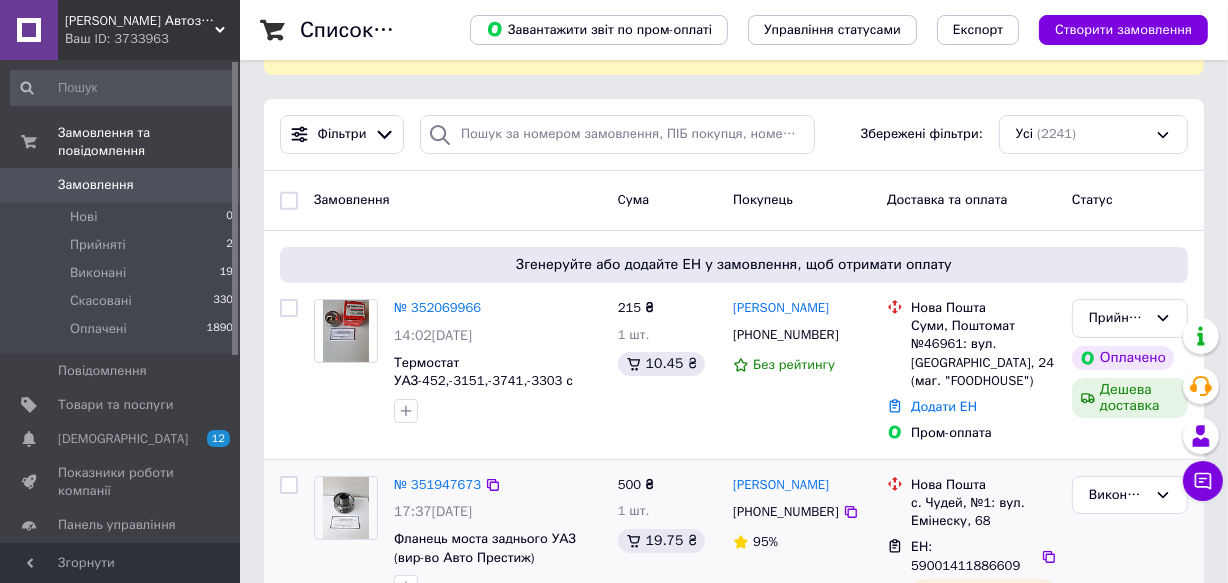scroll, scrollTop: 181, scrollLeft: 0, axis: vertical 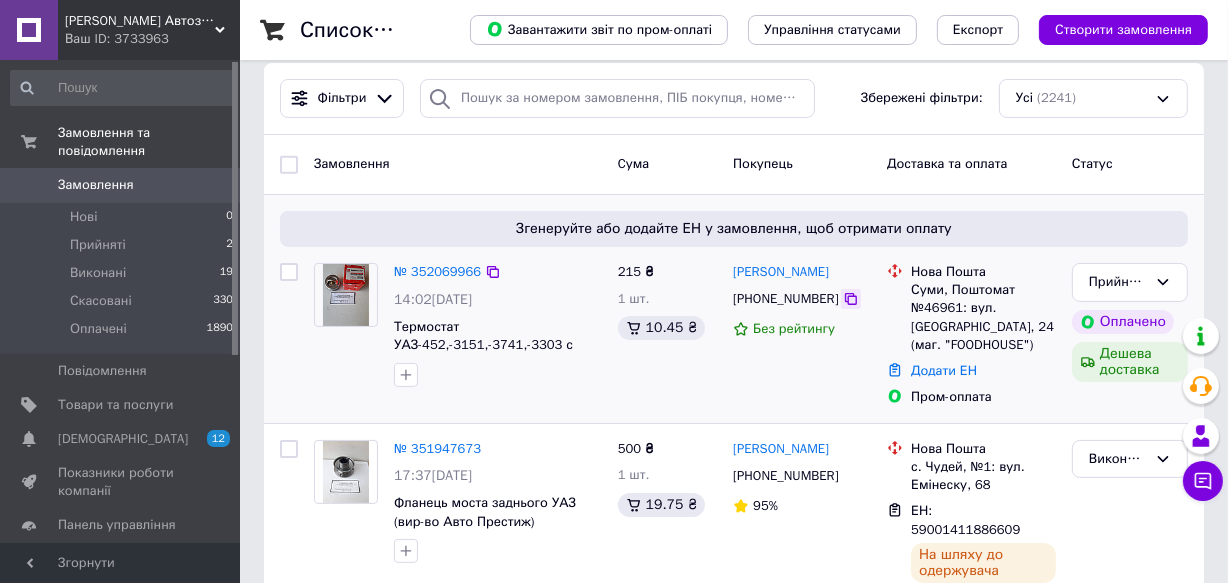 click 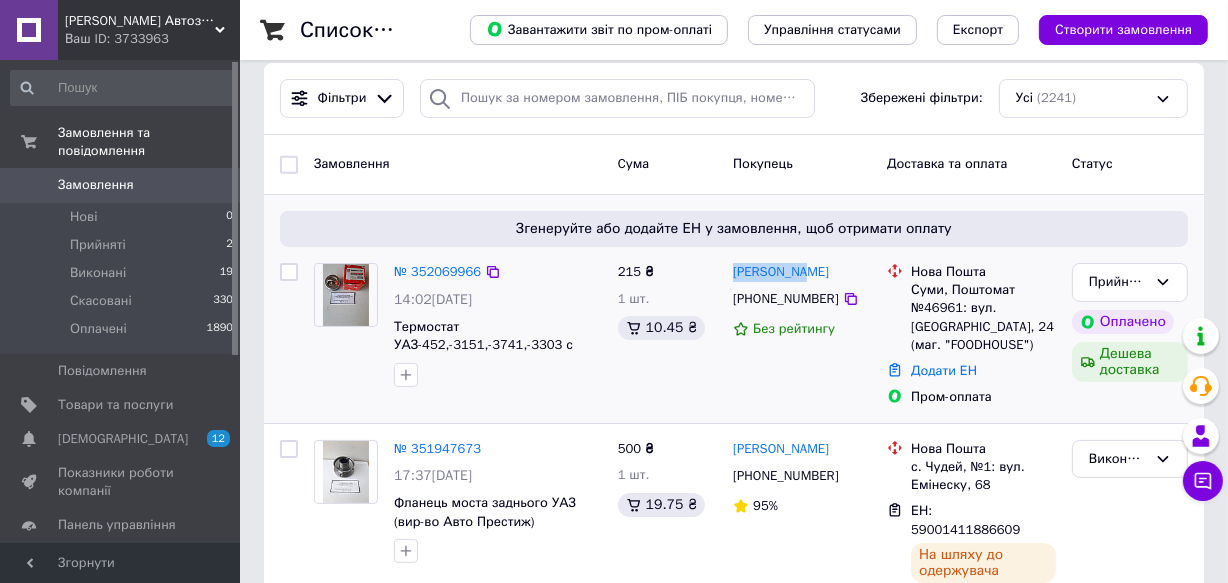 drag, startPoint x: 725, startPoint y: 270, endPoint x: 800, endPoint y: 270, distance: 75 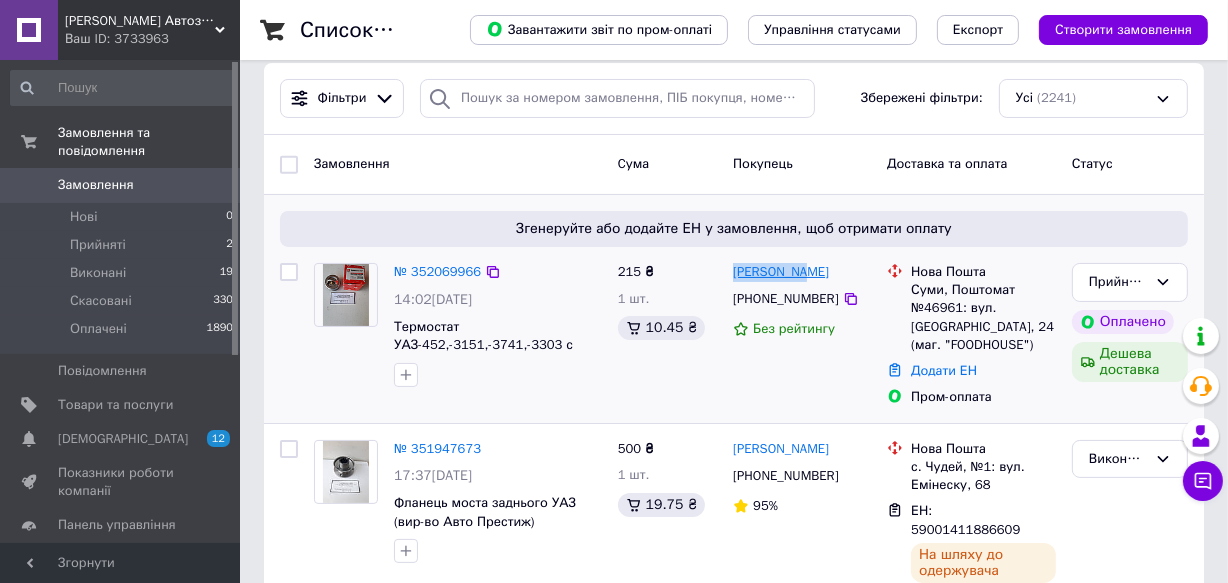 copy on "[PERSON_NAME]" 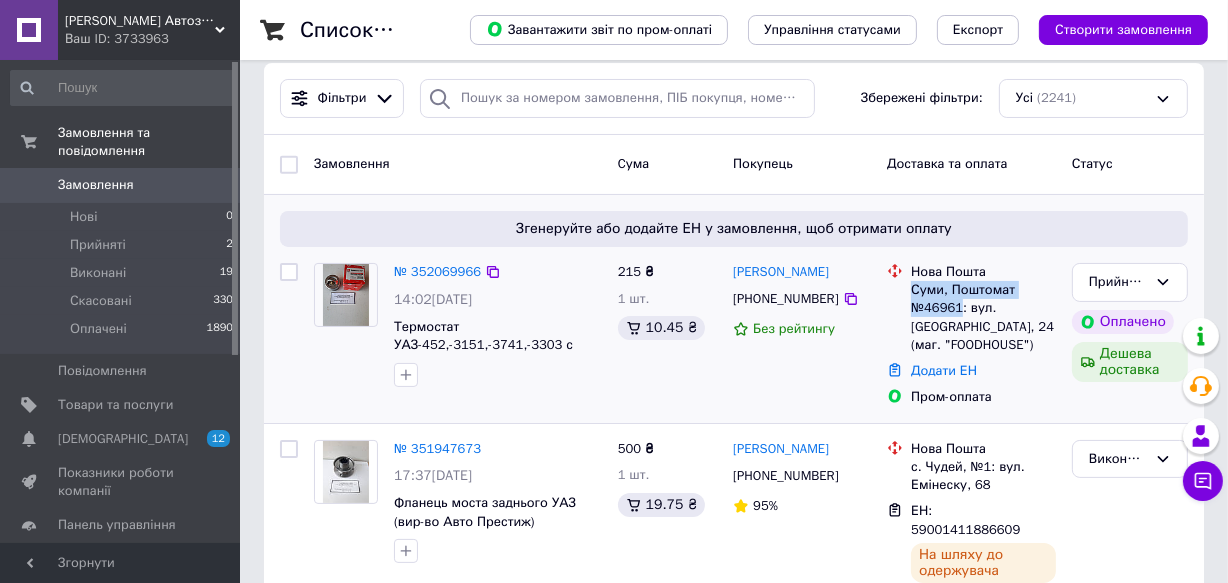 drag, startPoint x: 911, startPoint y: 290, endPoint x: 959, endPoint y: 304, distance: 50 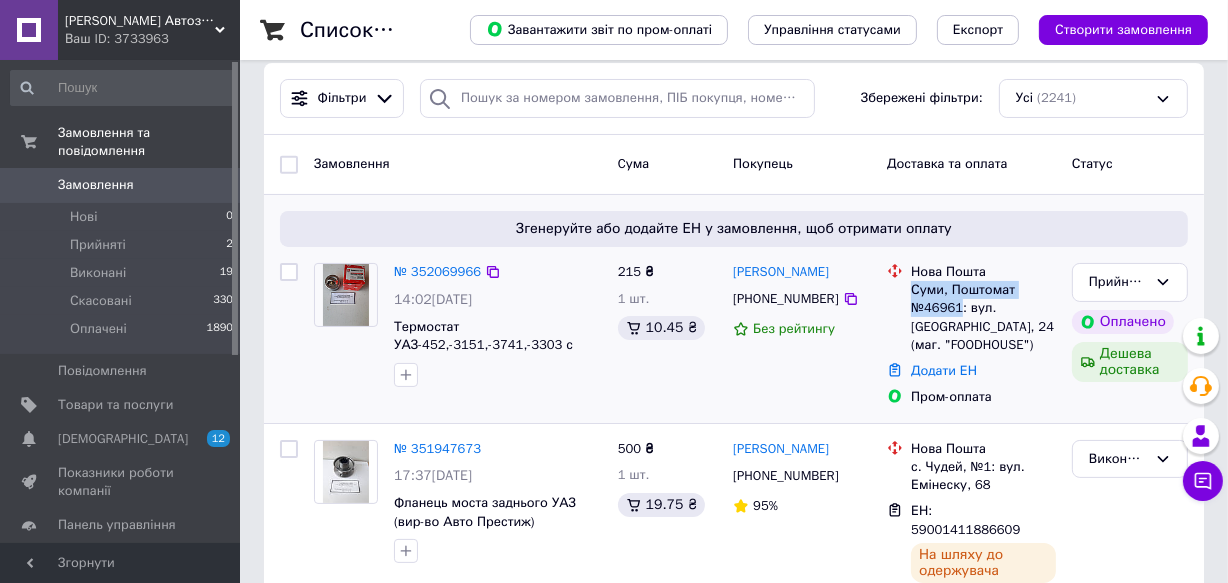 copy on "Суми, Поштомат №46961" 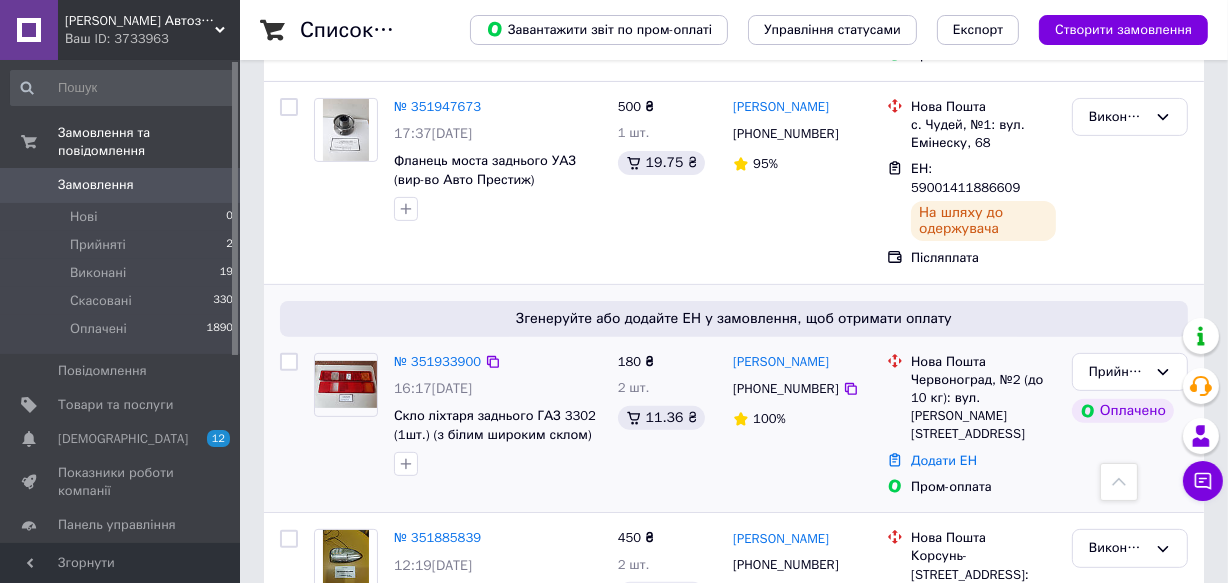 scroll, scrollTop: 545, scrollLeft: 0, axis: vertical 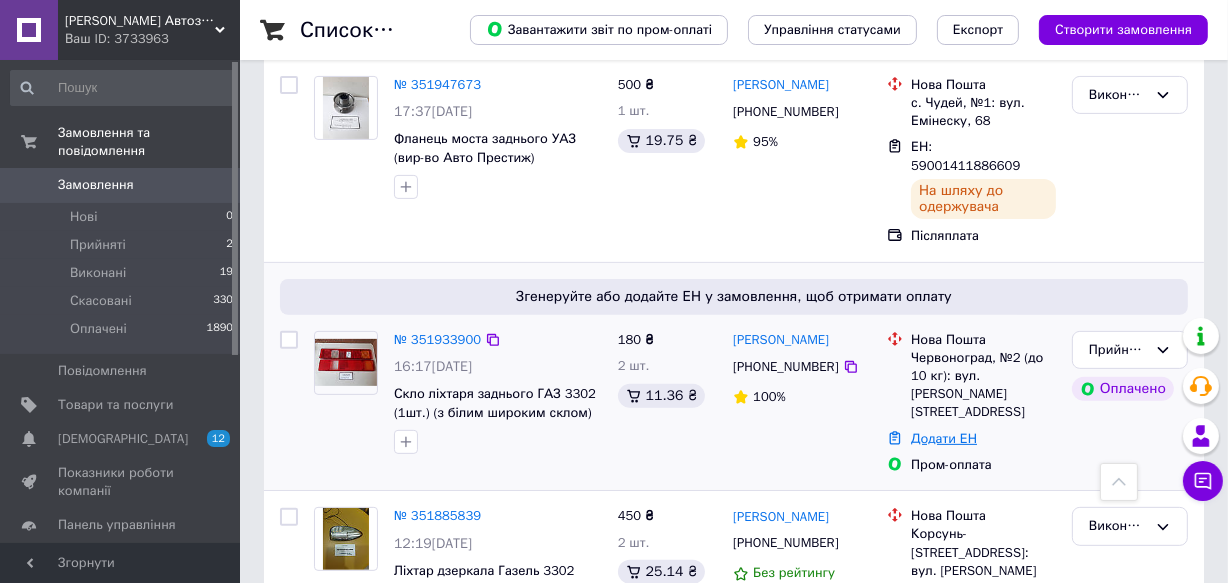 click on "Додати ЕН" at bounding box center (944, 438) 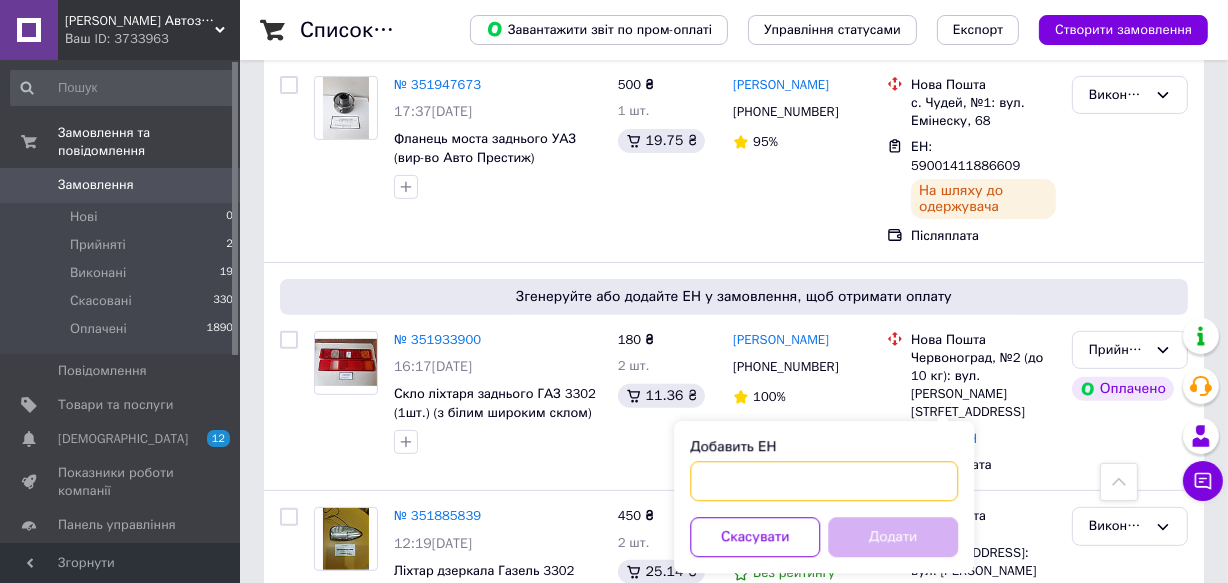 click on "Добавить ЕН" at bounding box center (824, 481) 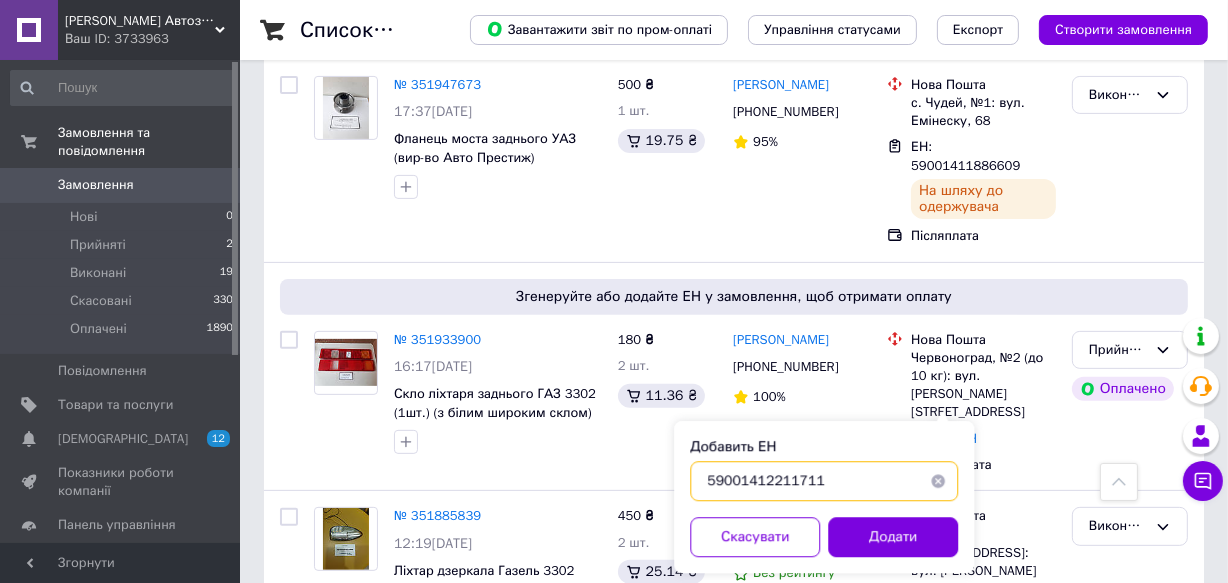 drag, startPoint x: 740, startPoint y: 483, endPoint x: 736, endPoint y: 505, distance: 22.36068 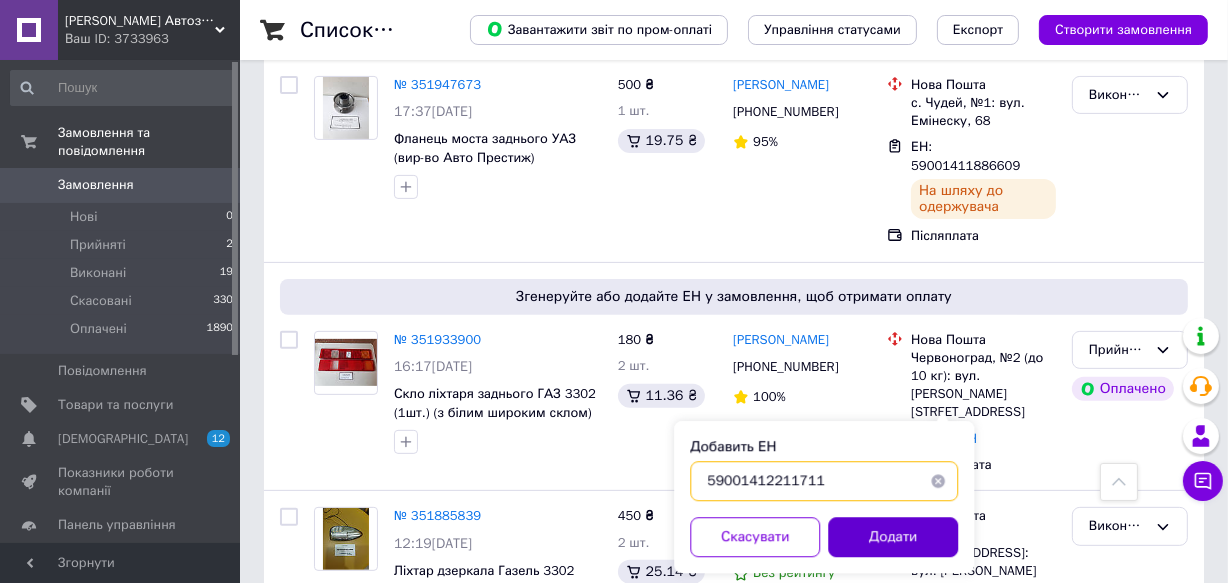 type on "59001412211711" 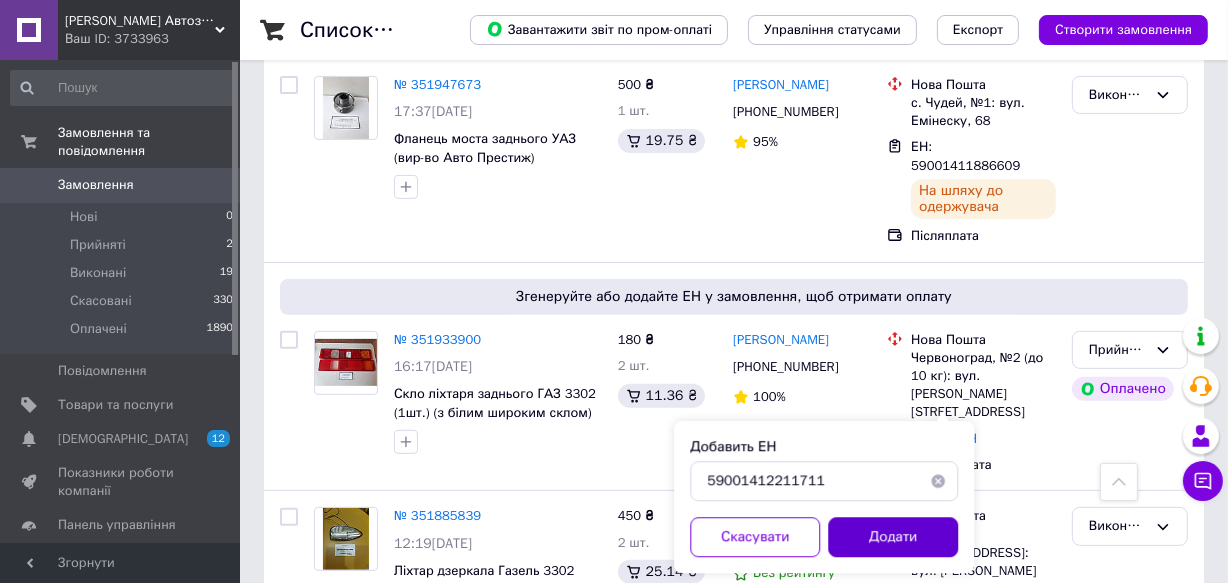 click on "Додати" at bounding box center (893, 537) 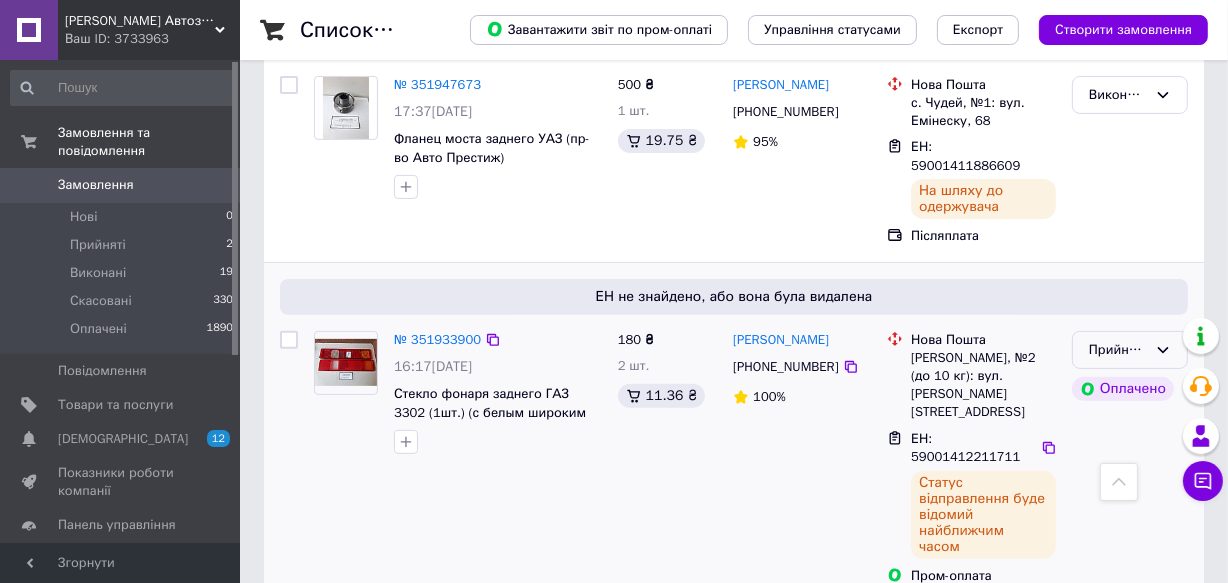 click on "Прийнято" at bounding box center [1118, 350] 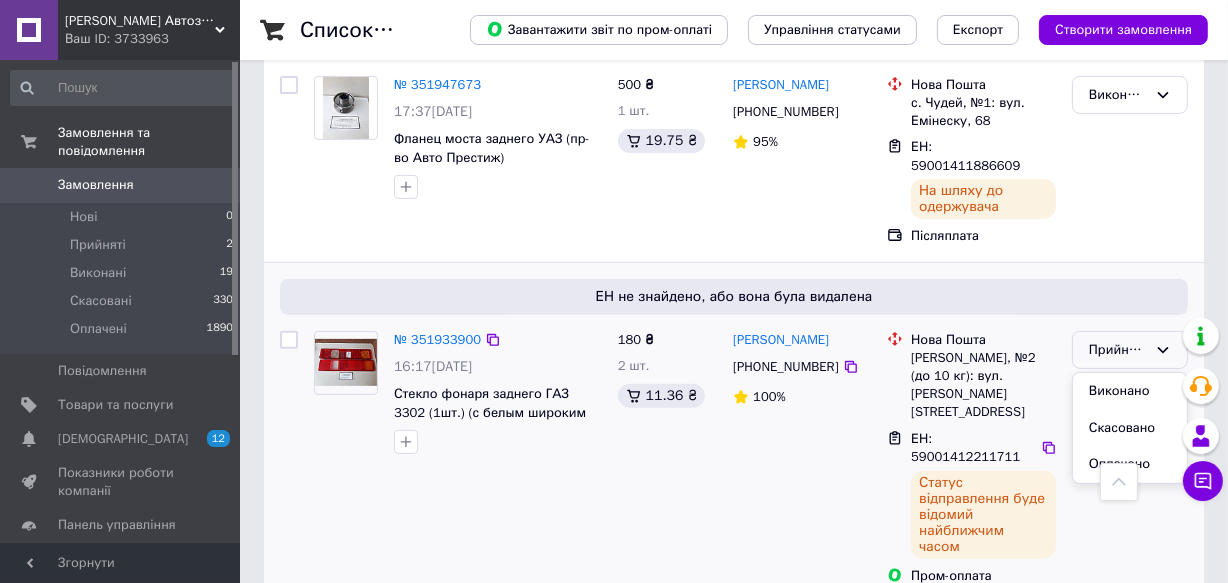 click on "Виконано" at bounding box center (1130, 391) 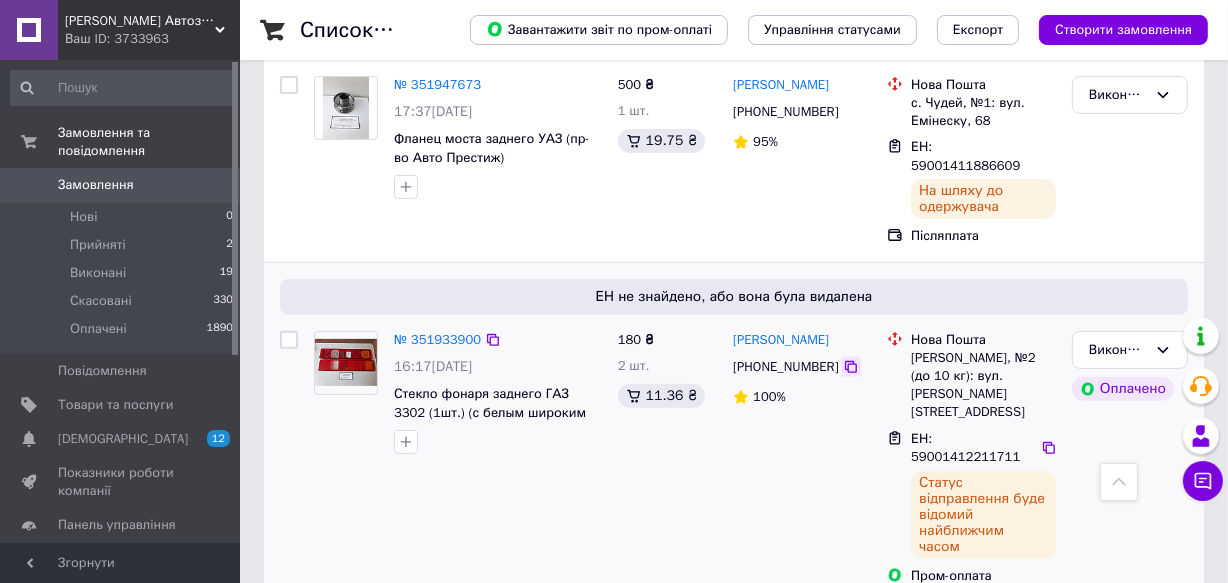 click 